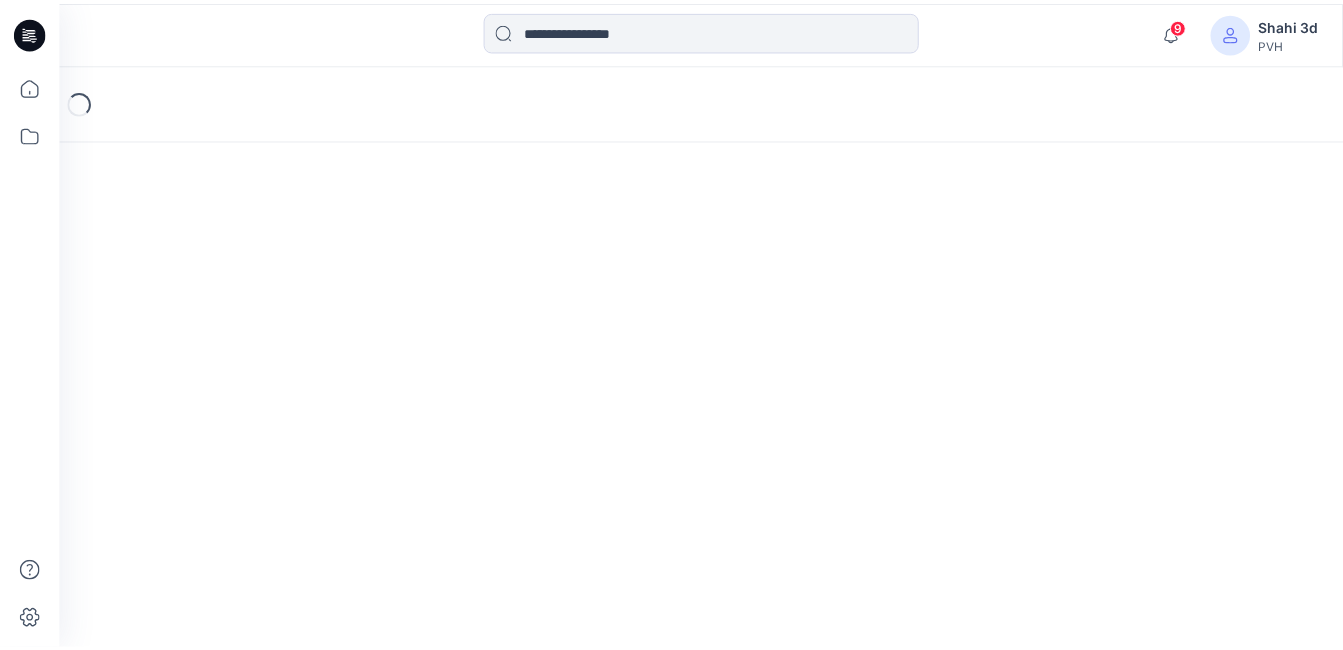 scroll, scrollTop: 0, scrollLeft: 0, axis: both 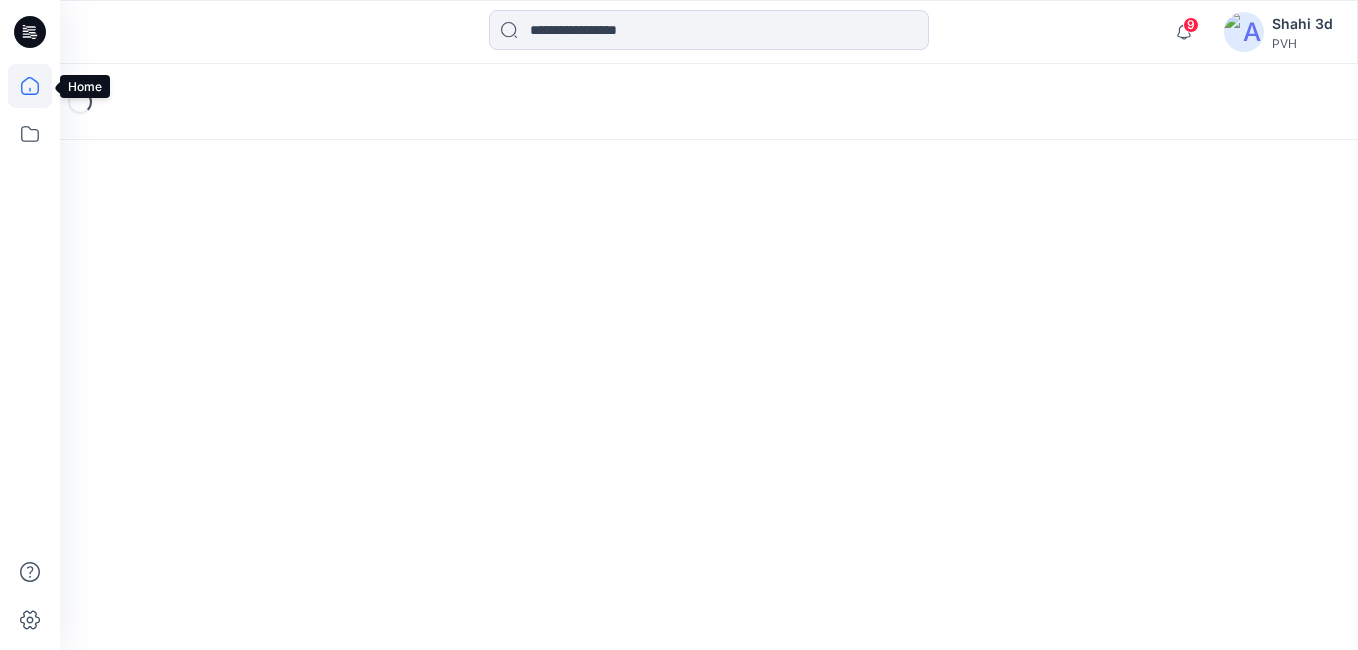 click 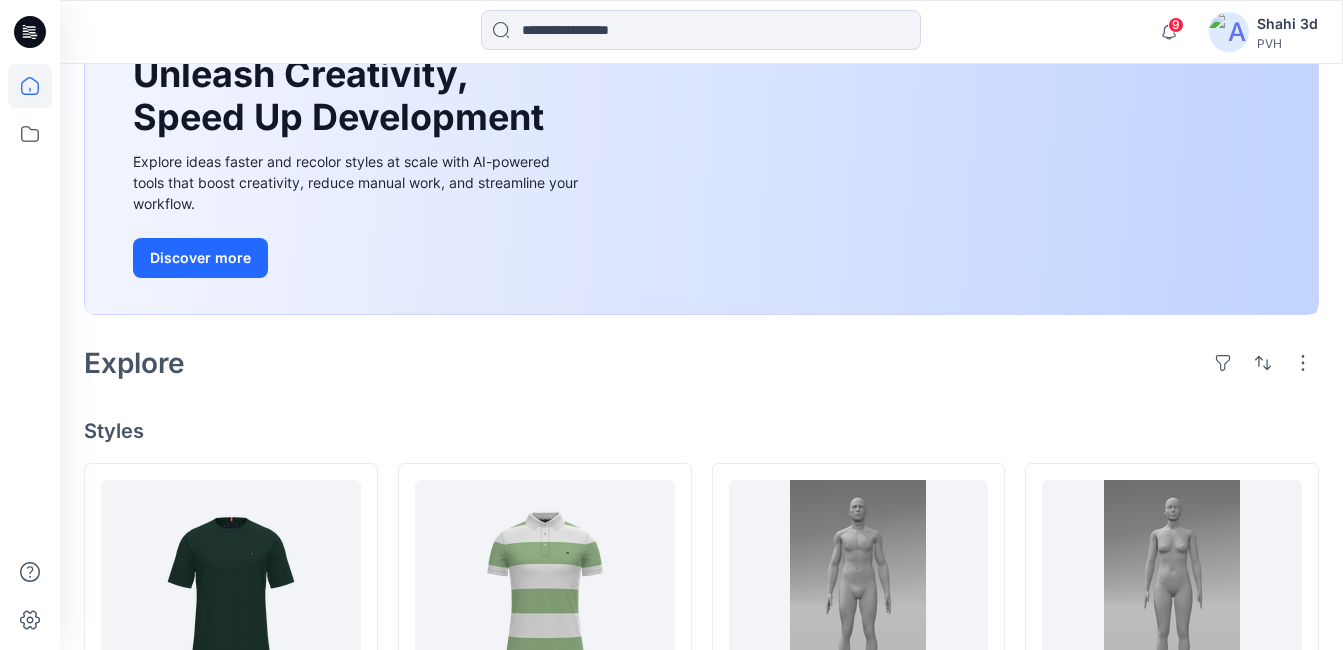 scroll, scrollTop: 500, scrollLeft: 0, axis: vertical 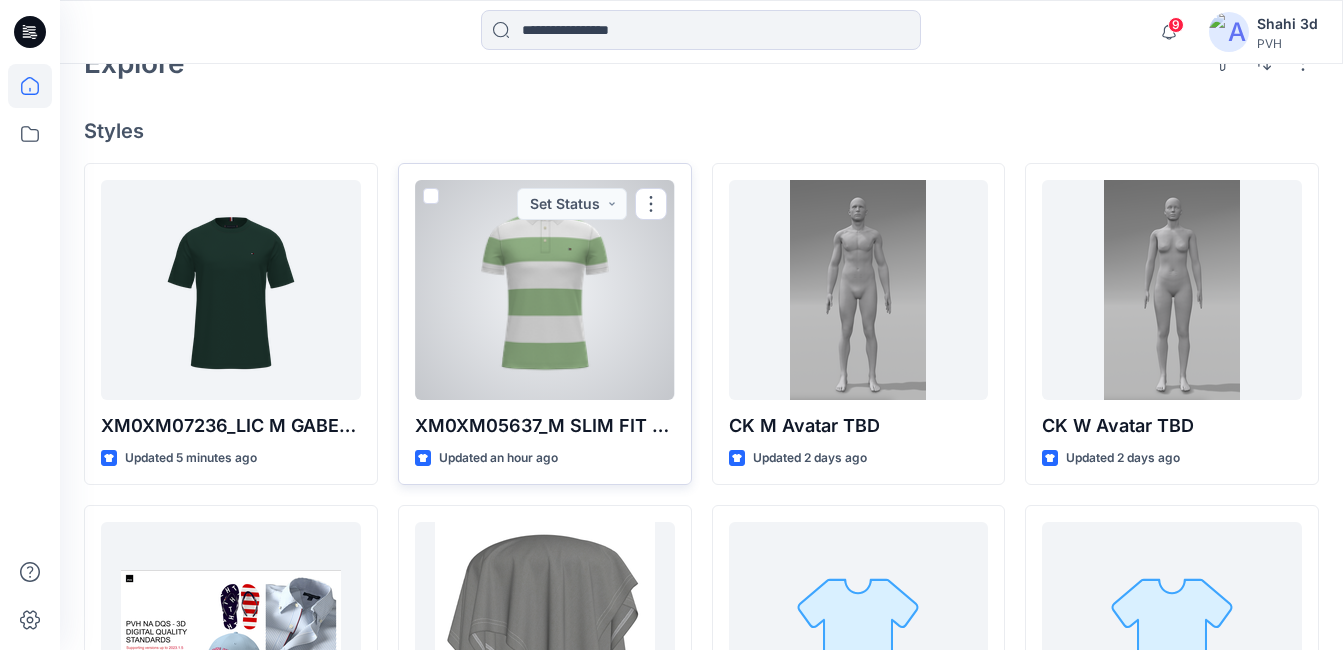 click at bounding box center (545, 290) 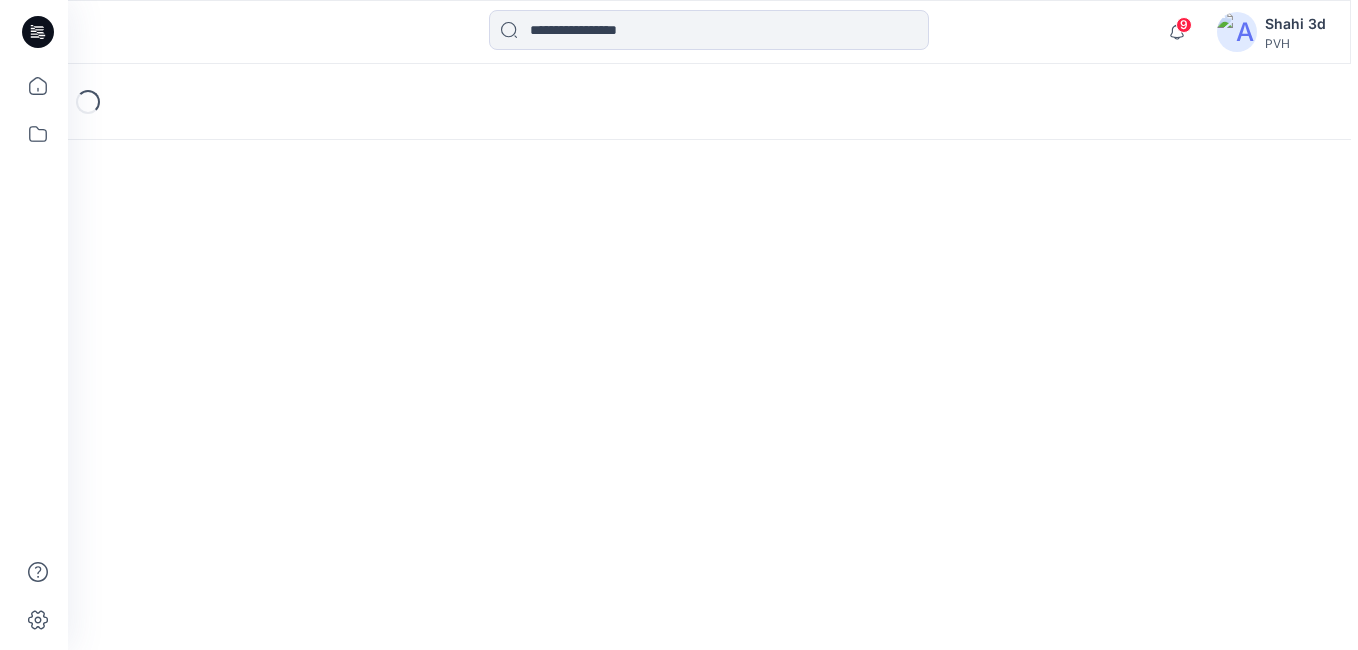 scroll, scrollTop: 0, scrollLeft: 0, axis: both 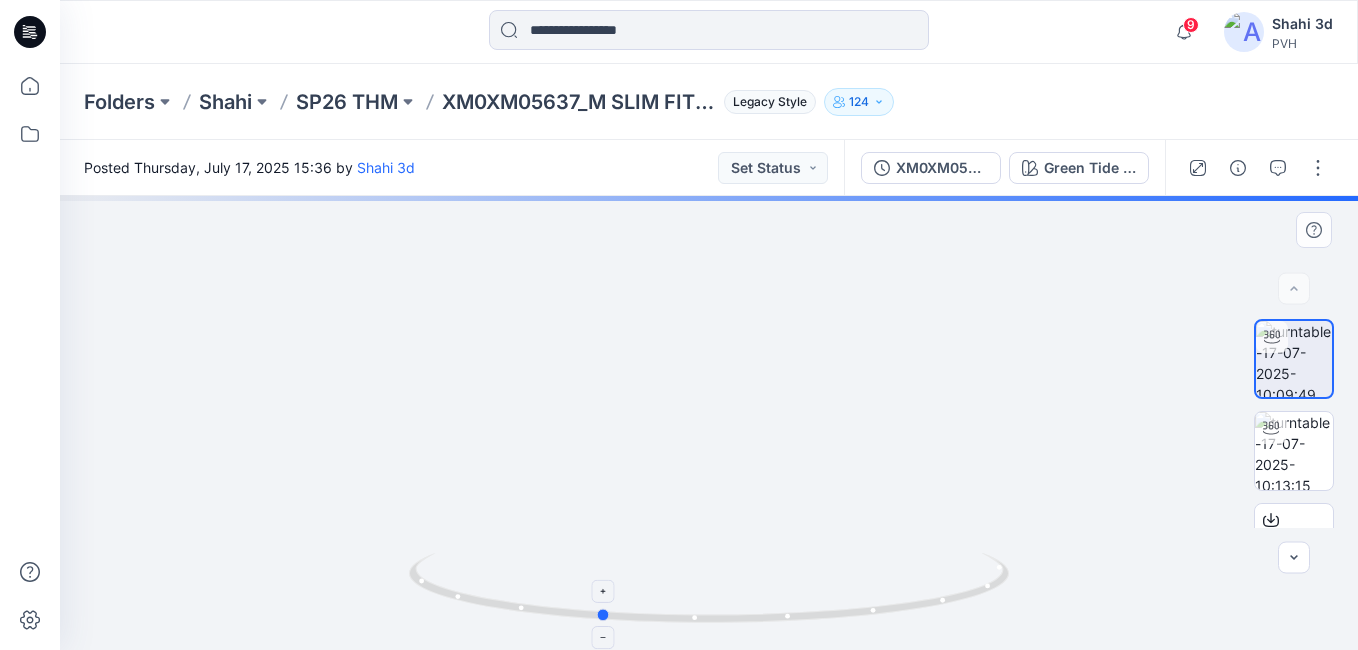 drag, startPoint x: 729, startPoint y: 623, endPoint x: 620, endPoint y: 624, distance: 109.004585 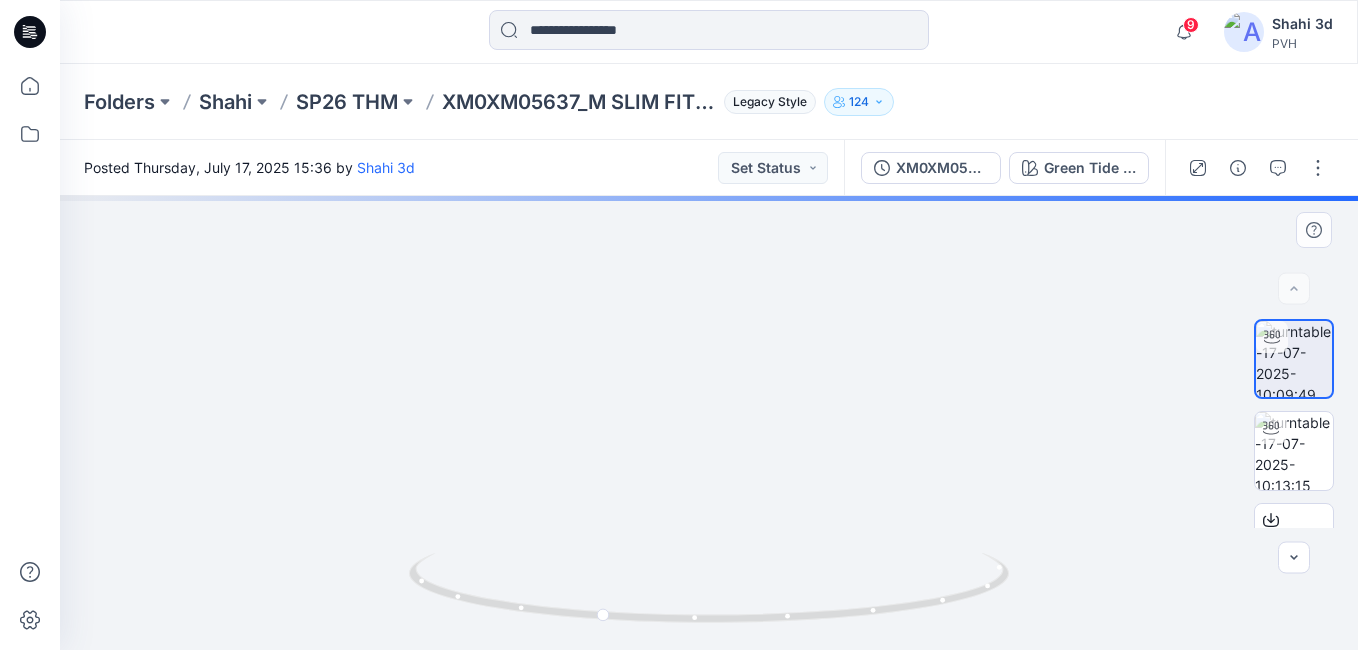 drag, startPoint x: 912, startPoint y: 387, endPoint x: 839, endPoint y: 487, distance: 123.81034 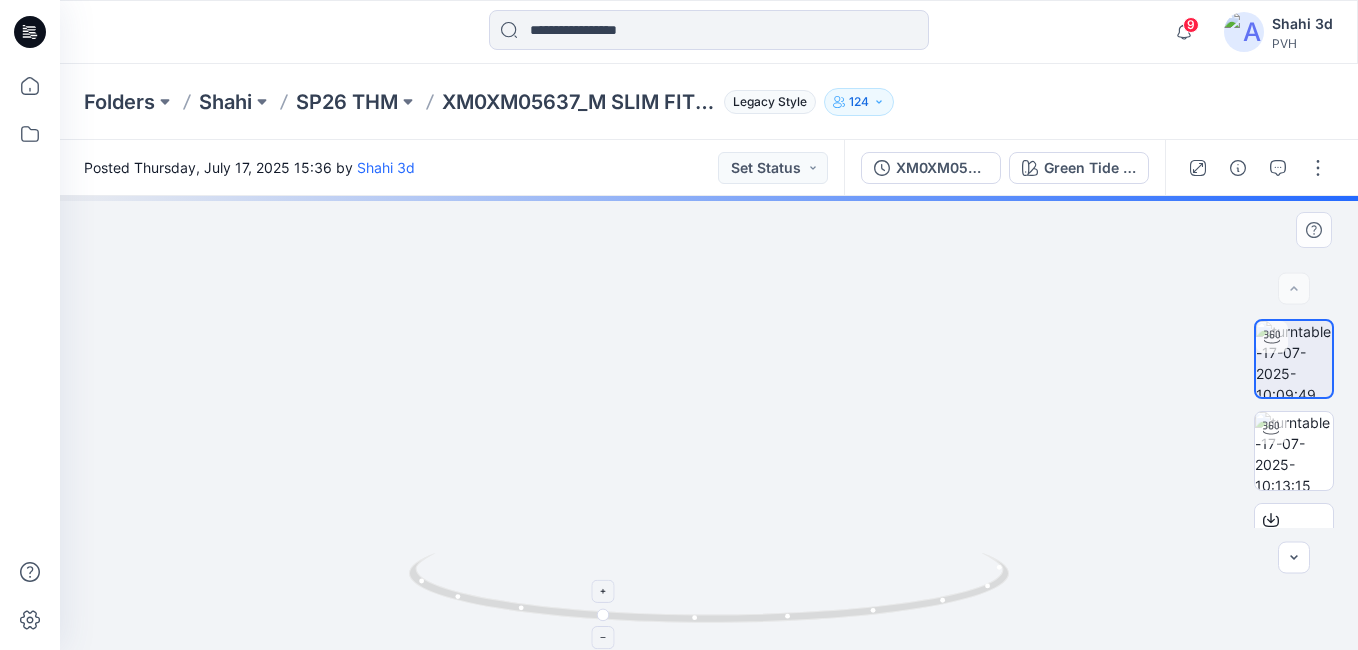 drag, startPoint x: 823, startPoint y: 543, endPoint x: 819, endPoint y: 564, distance: 21.377558 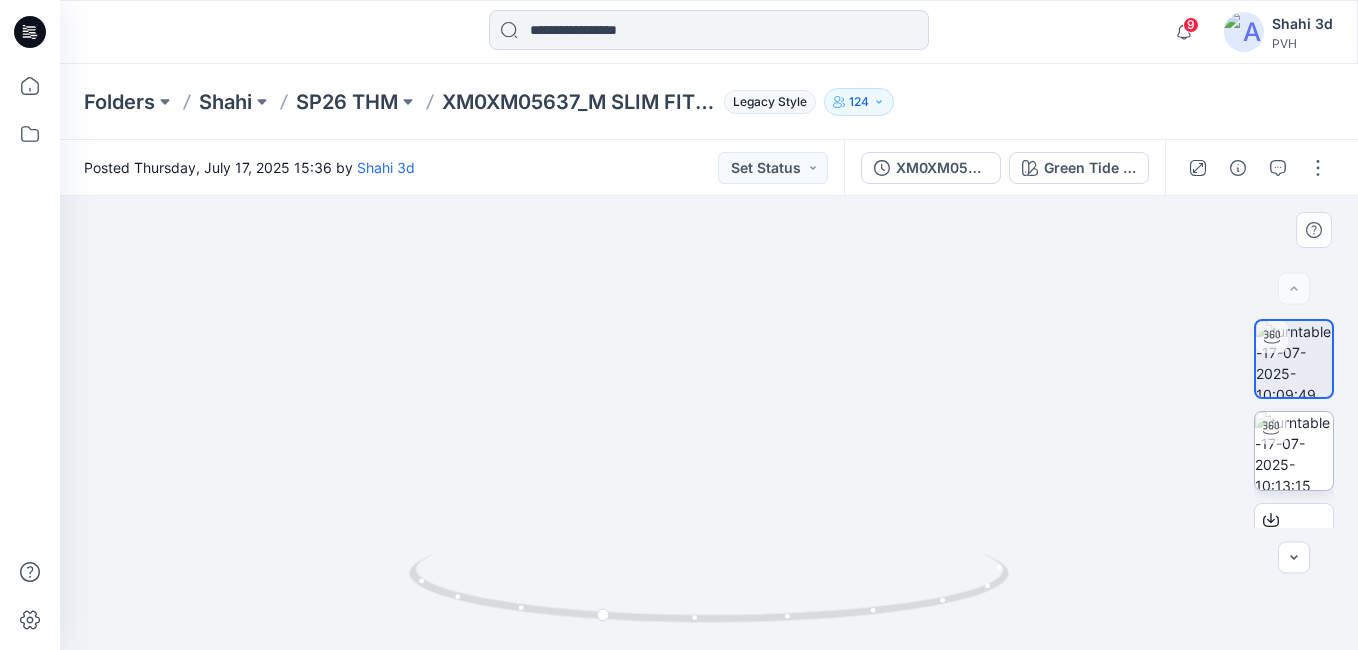 click at bounding box center (1294, 451) 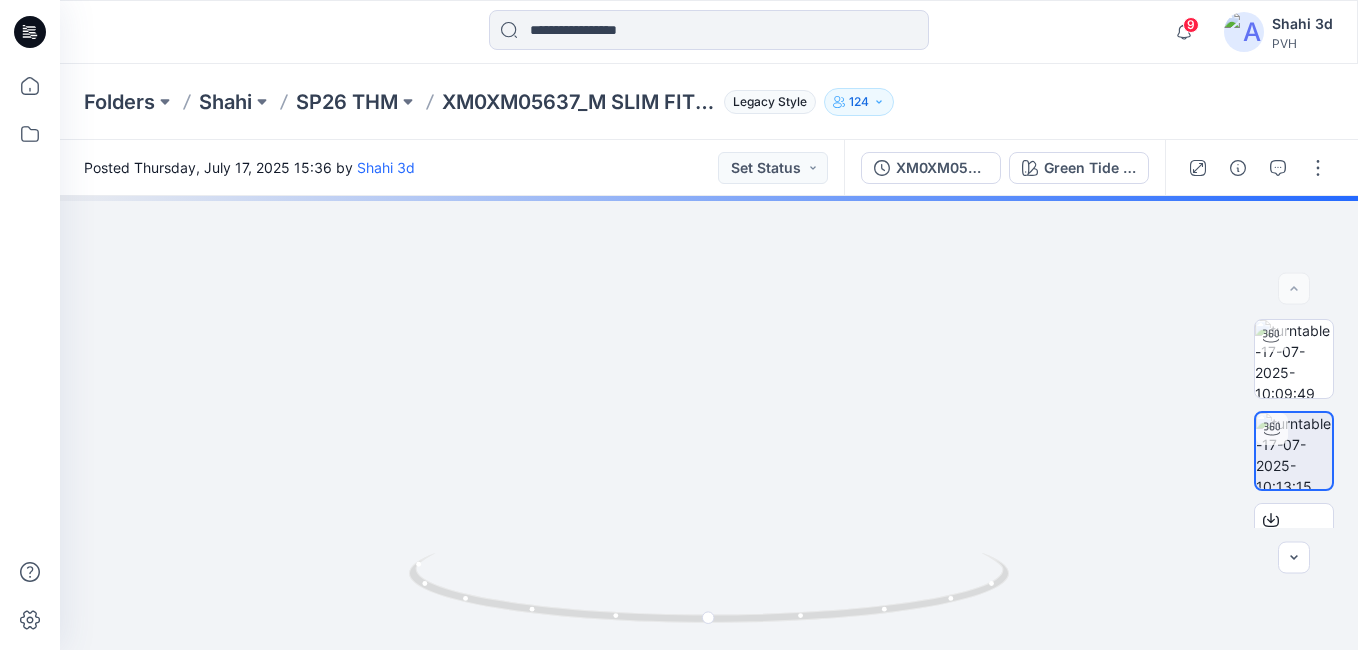 drag, startPoint x: 786, startPoint y: 295, endPoint x: 865, endPoint y: 693, distance: 405.7647 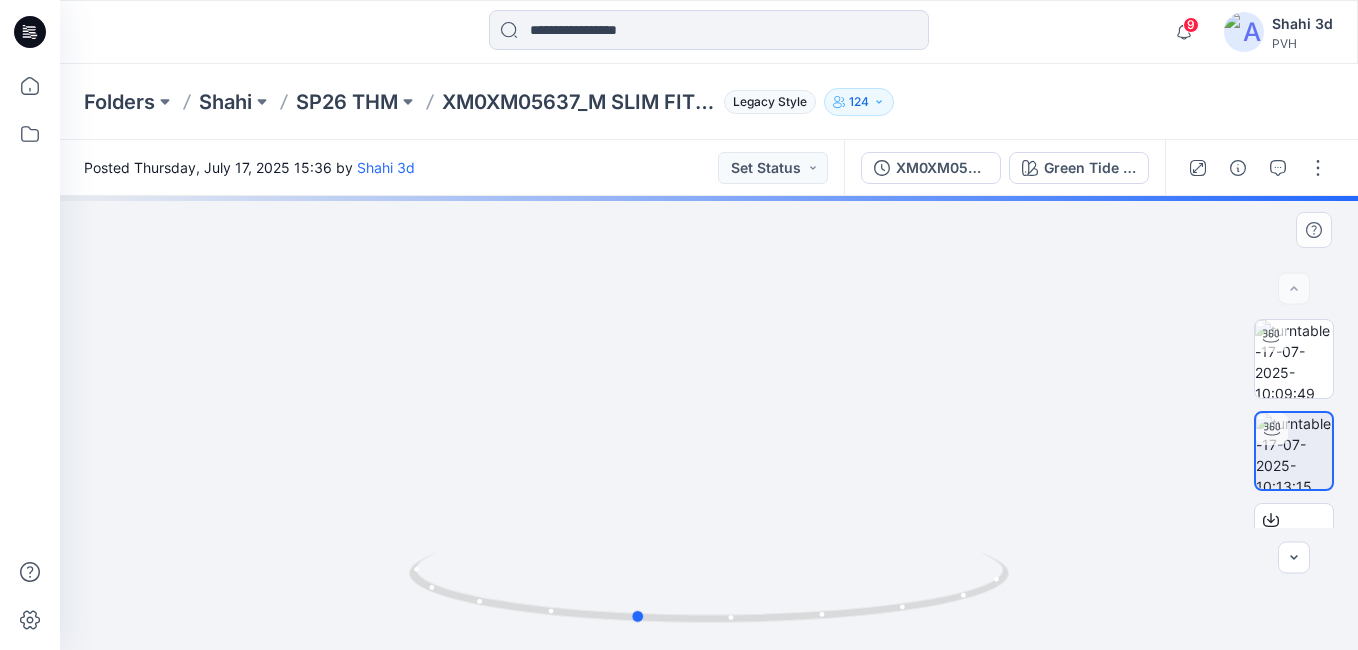 drag, startPoint x: 775, startPoint y: 529, endPoint x: 717, endPoint y: 353, distance: 185.31055 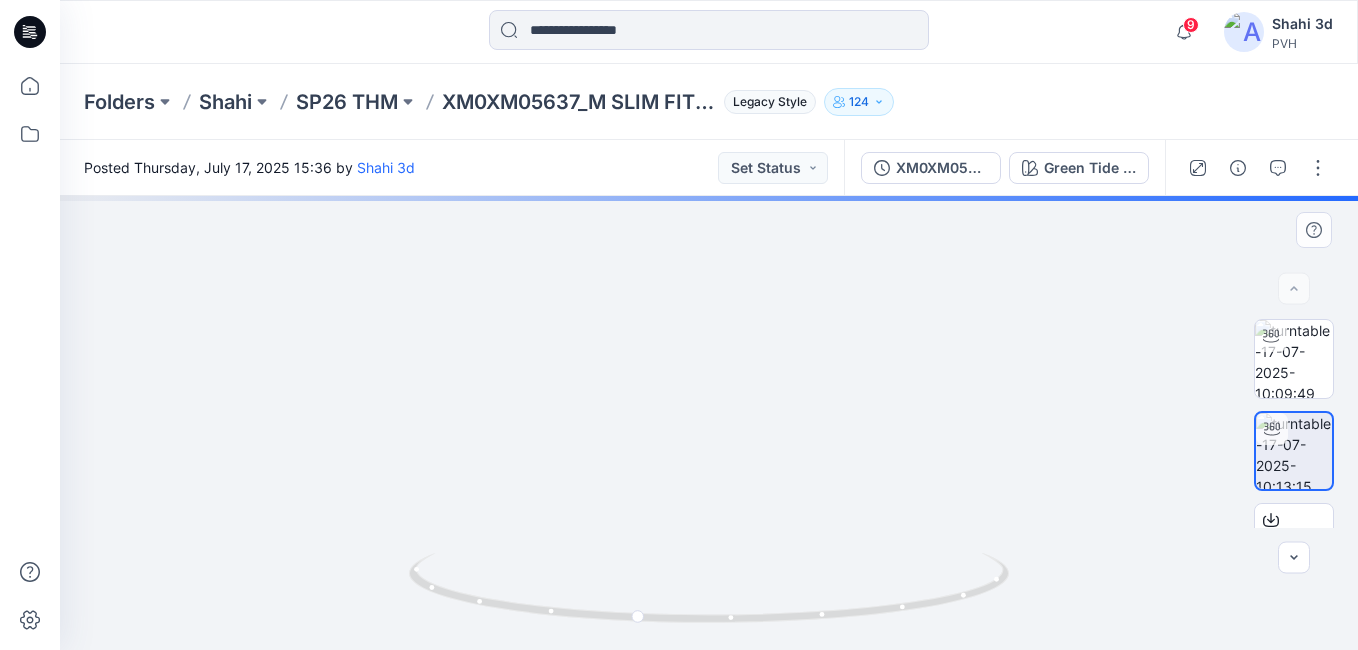 drag, startPoint x: 704, startPoint y: 490, endPoint x: 653, endPoint y: 274, distance: 221.93918 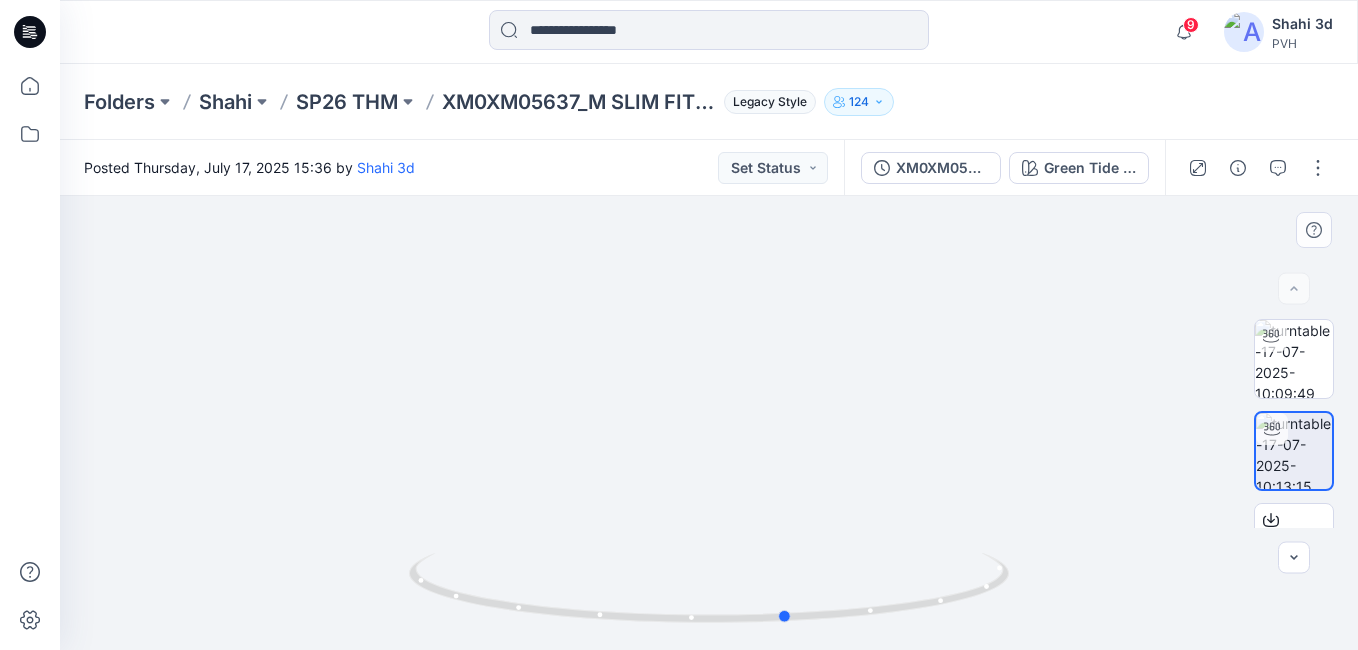 drag, startPoint x: 652, startPoint y: 616, endPoint x: 804, endPoint y: 632, distance: 152.83978 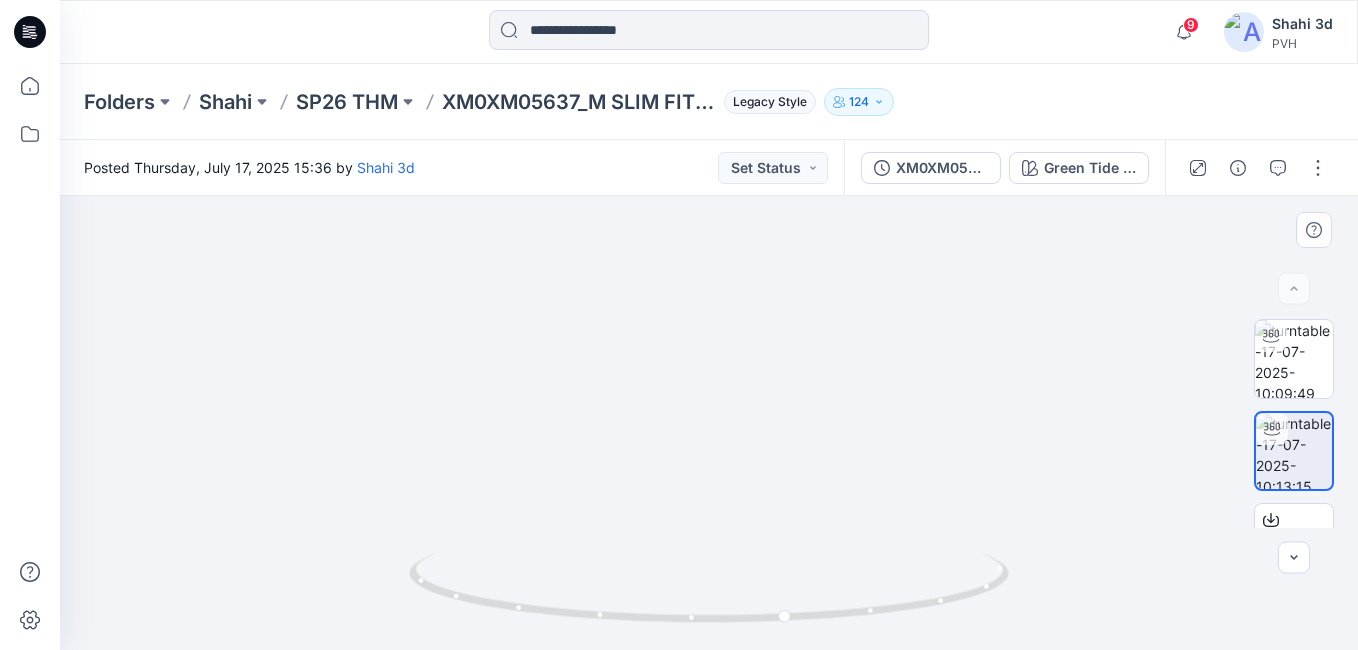 drag, startPoint x: 766, startPoint y: 412, endPoint x: 834, endPoint y: 530, distance: 136.19104 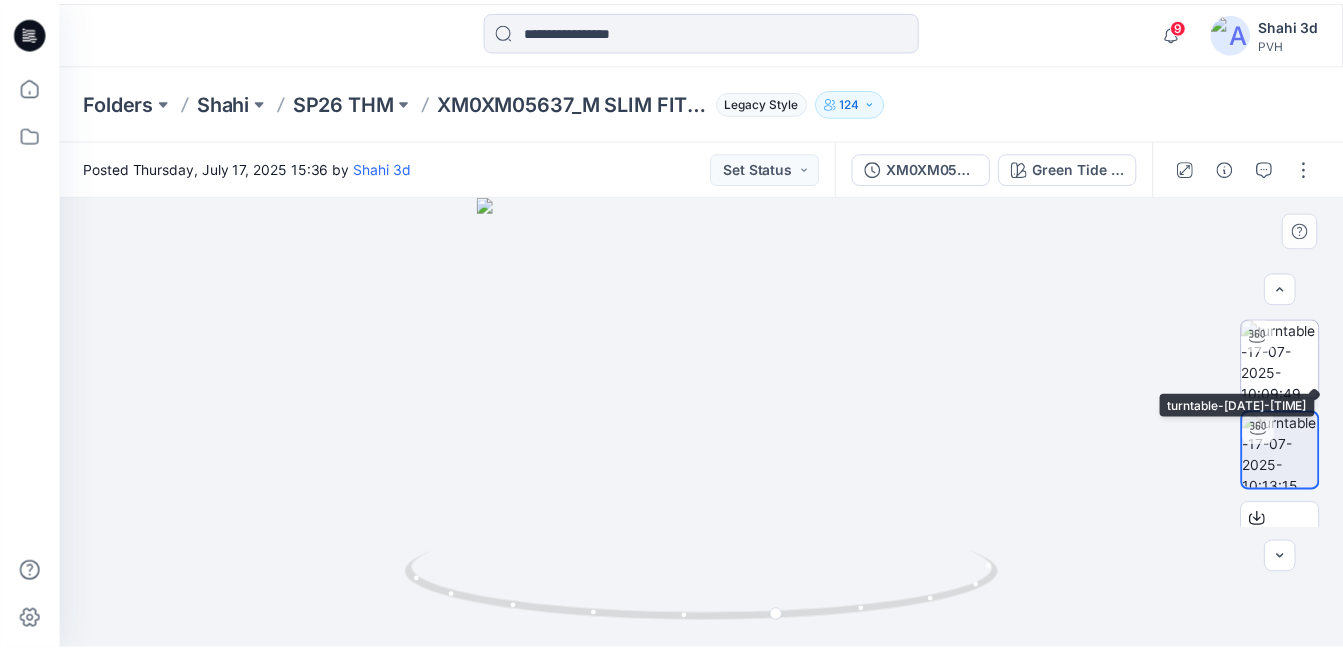 scroll, scrollTop: 55, scrollLeft: 0, axis: vertical 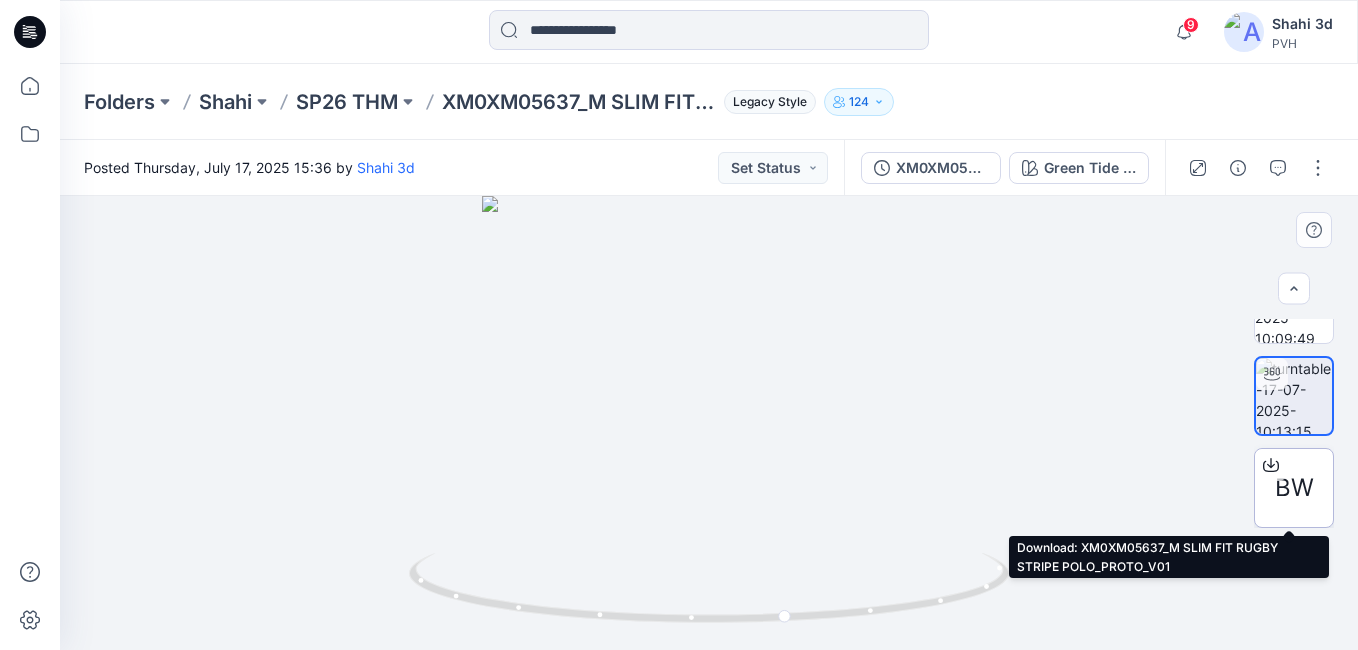 click on "BW" at bounding box center (1294, 488) 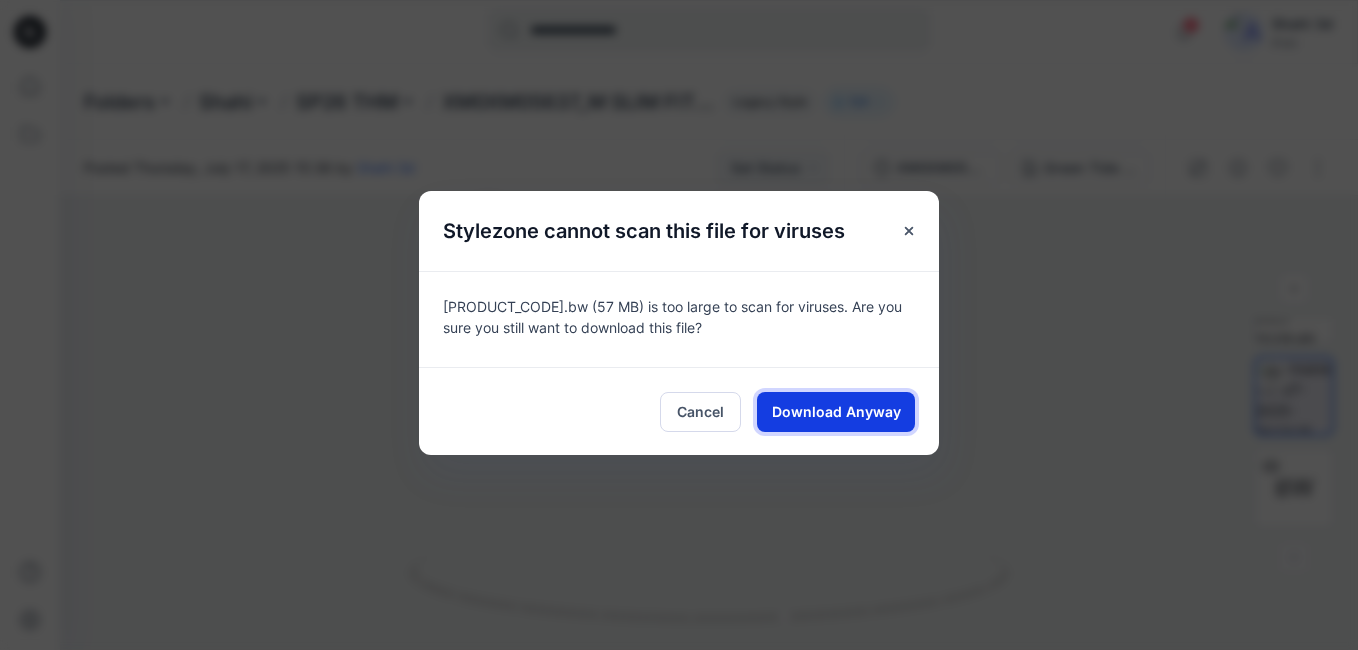 click on "Download Anyway" at bounding box center (836, 411) 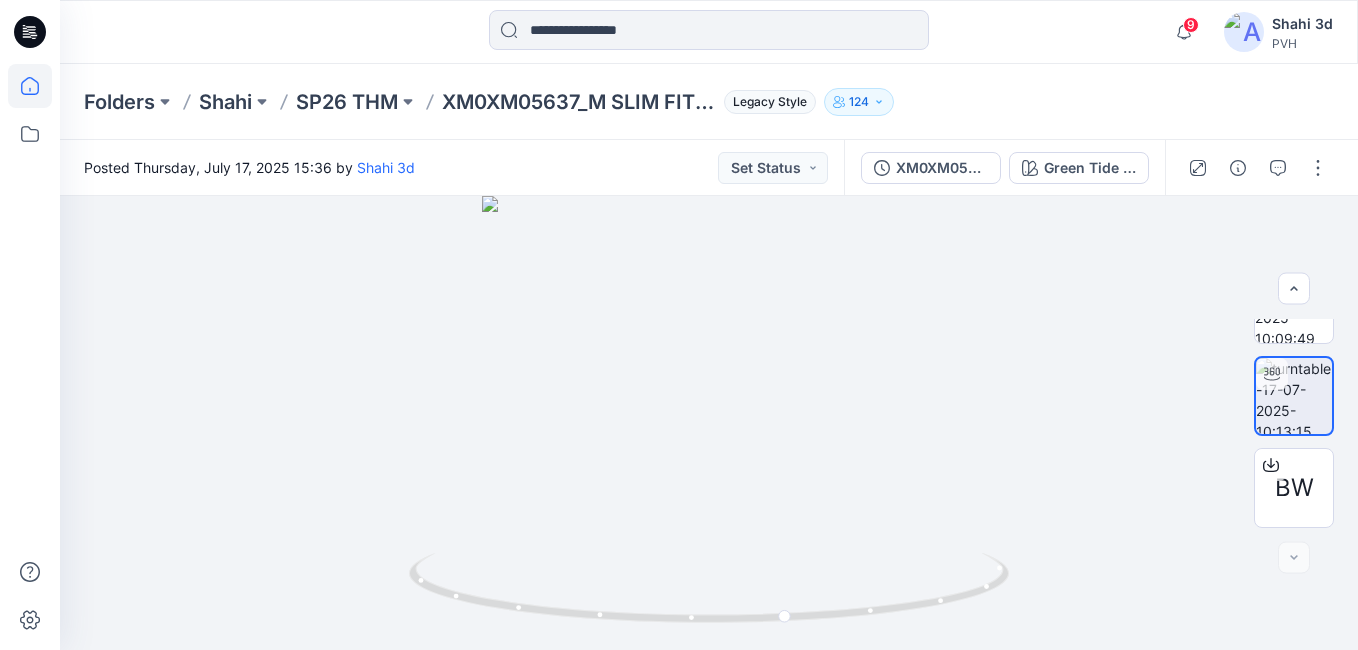 click 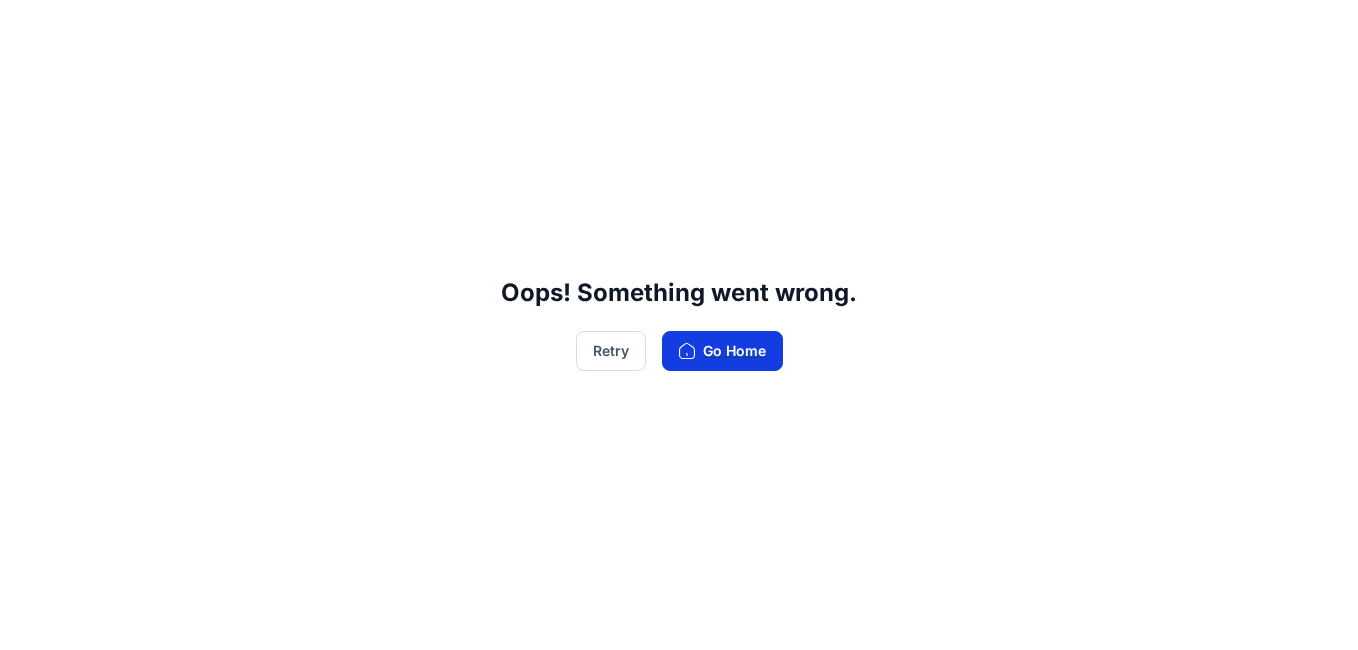 click on "Go Home" at bounding box center (722, 351) 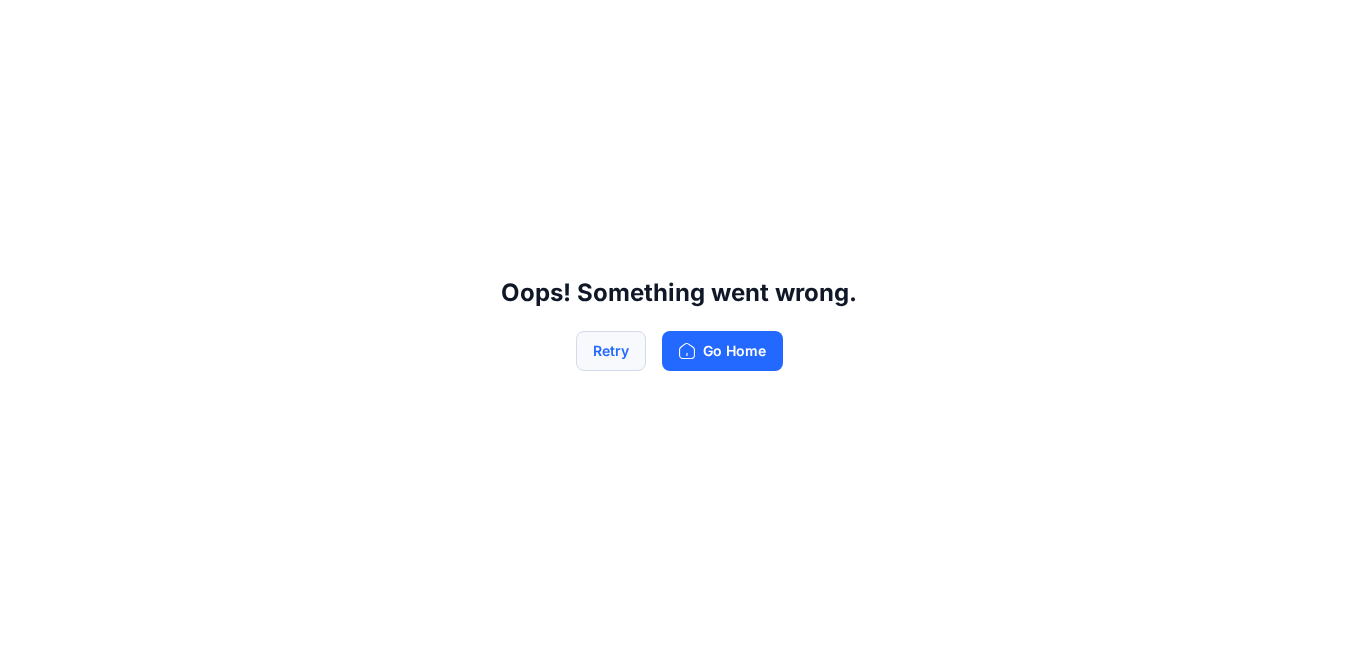 click on "Retry" at bounding box center (611, 351) 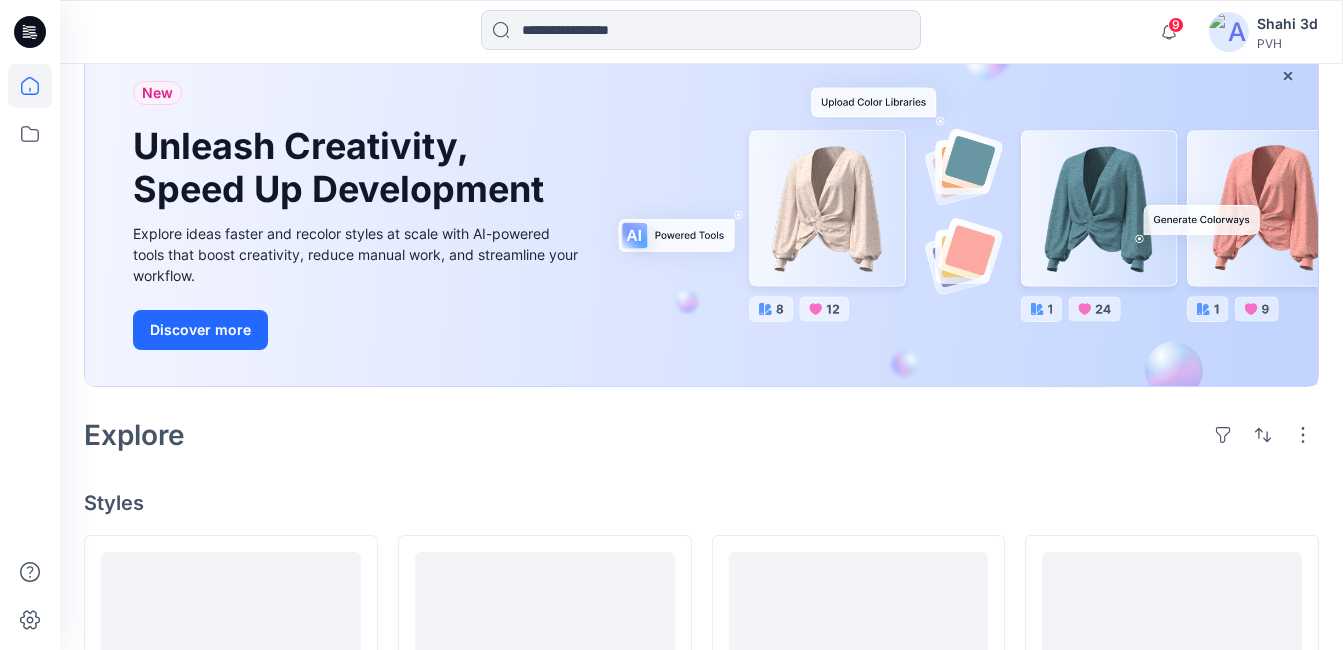 scroll, scrollTop: 500, scrollLeft: 0, axis: vertical 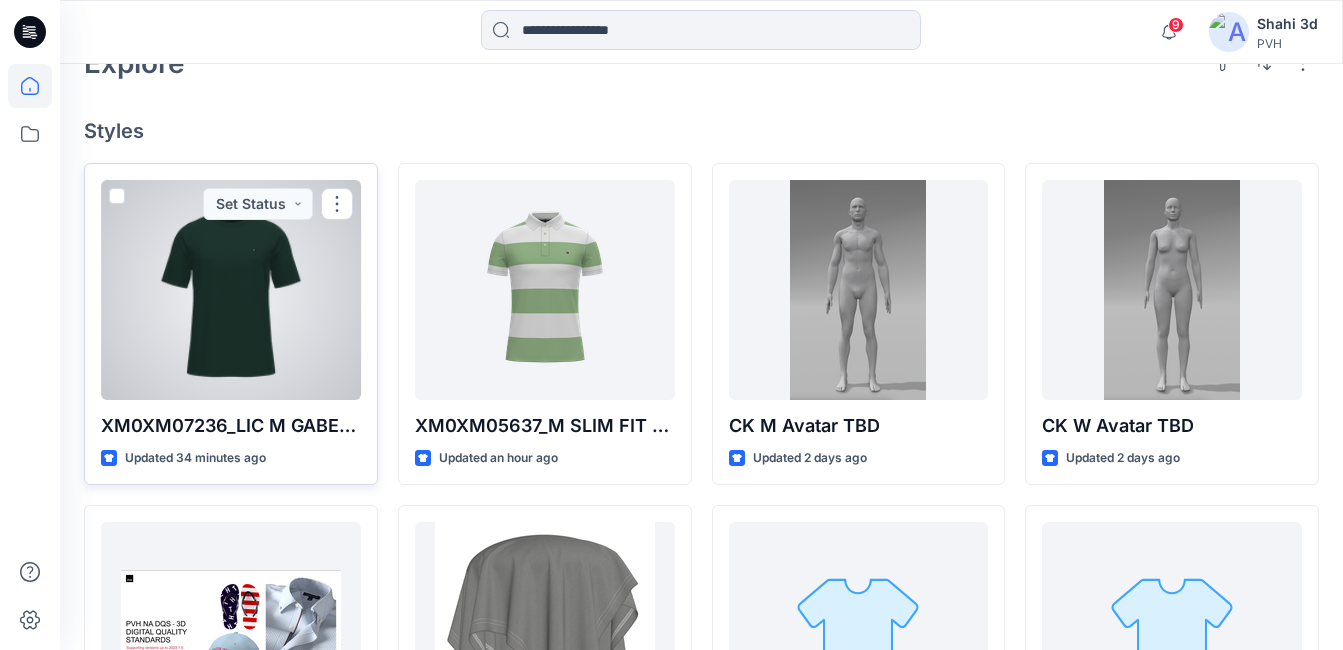 click at bounding box center (231, 290) 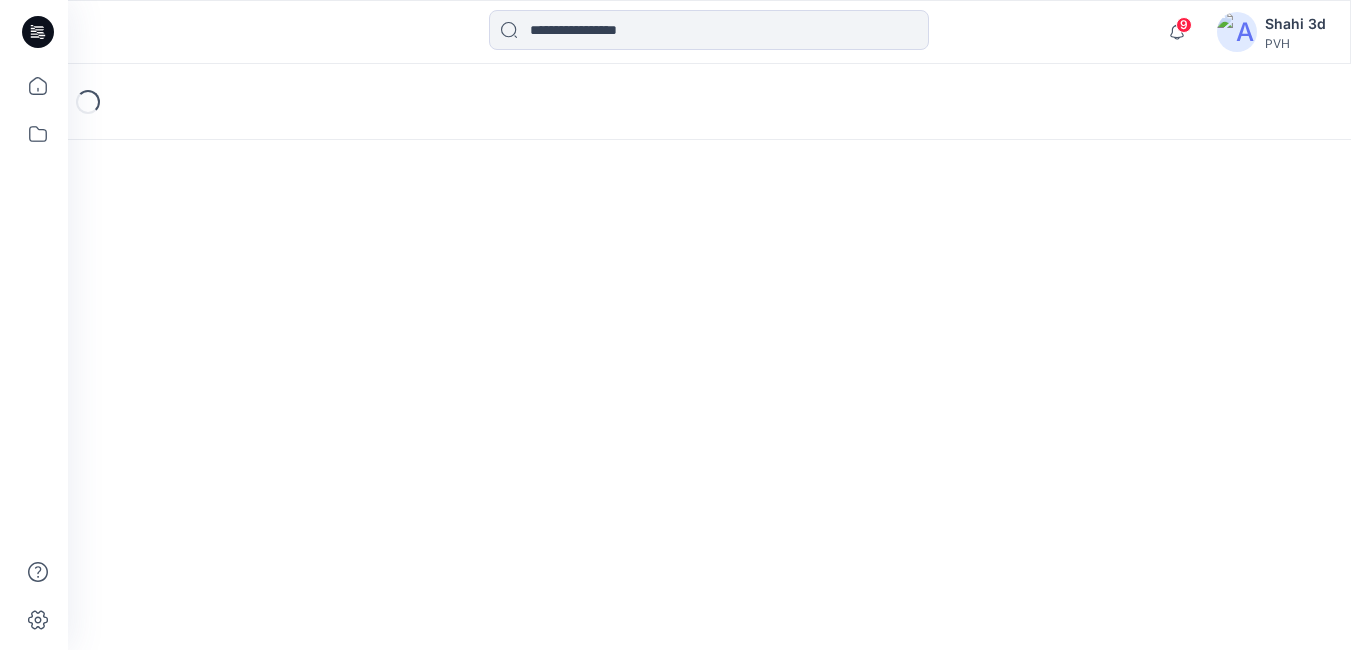 scroll, scrollTop: 0, scrollLeft: 0, axis: both 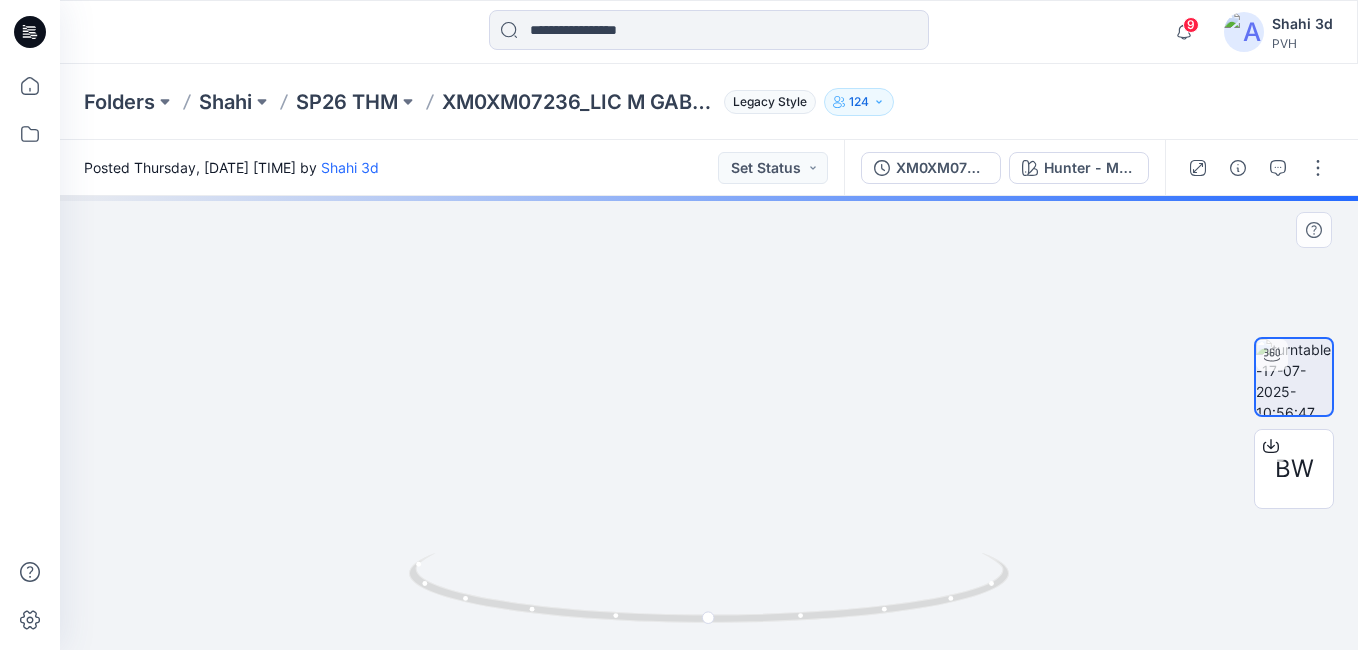 drag, startPoint x: 812, startPoint y: 361, endPoint x: 861, endPoint y: 457, distance: 107.78219 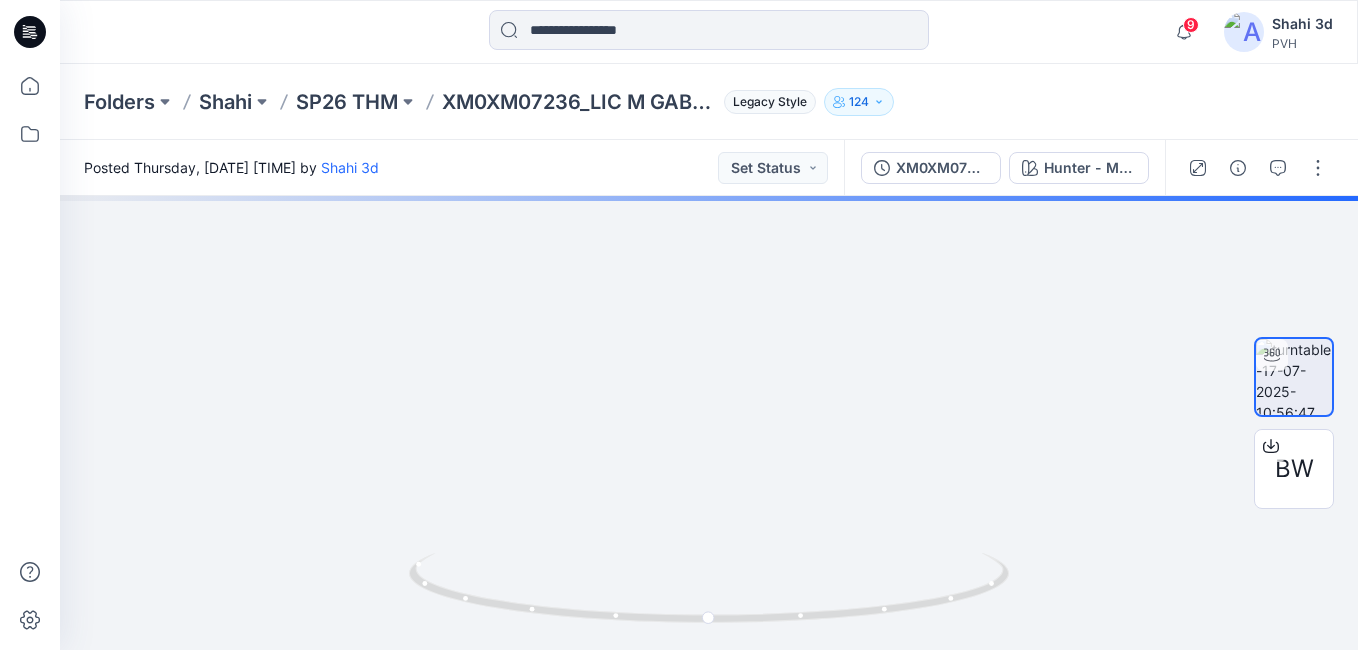 drag, startPoint x: 780, startPoint y: 513, endPoint x: 863, endPoint y: 75, distance: 445.7948 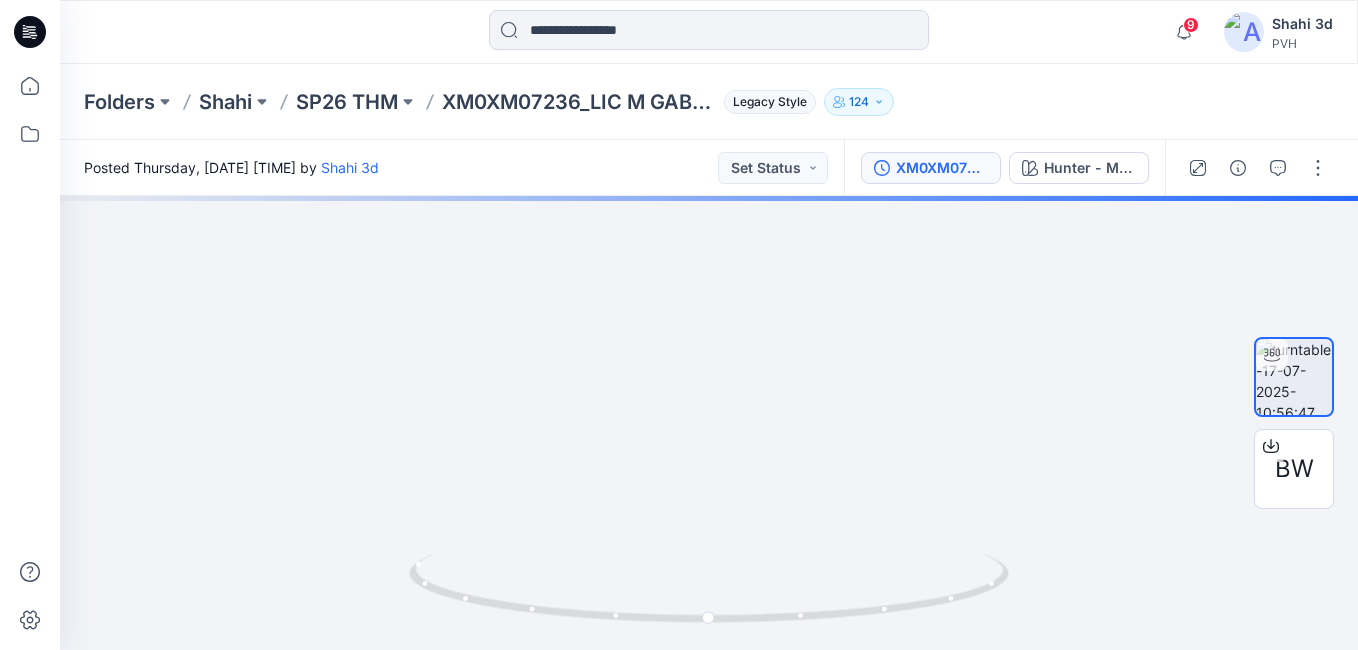 drag, startPoint x: 885, startPoint y: 385, endPoint x: 898, endPoint y: 177, distance: 208.40585 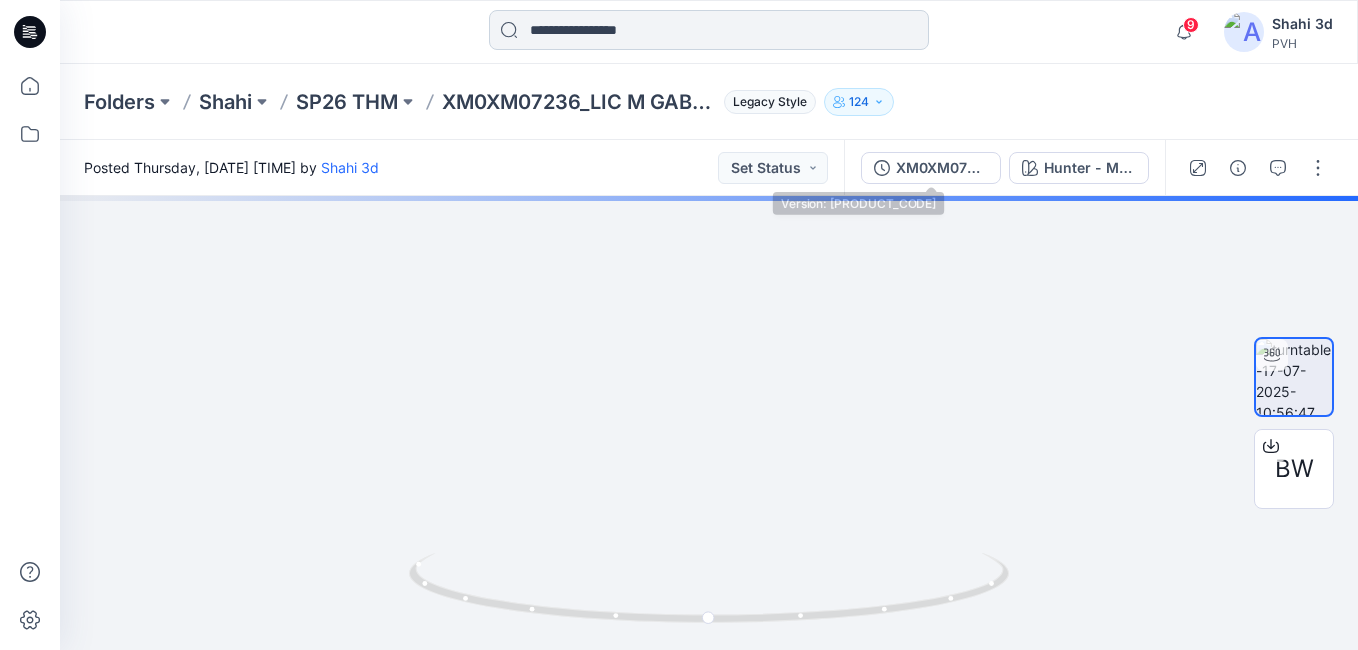 drag, startPoint x: 863, startPoint y: 214, endPoint x: 863, endPoint y: 40, distance: 174 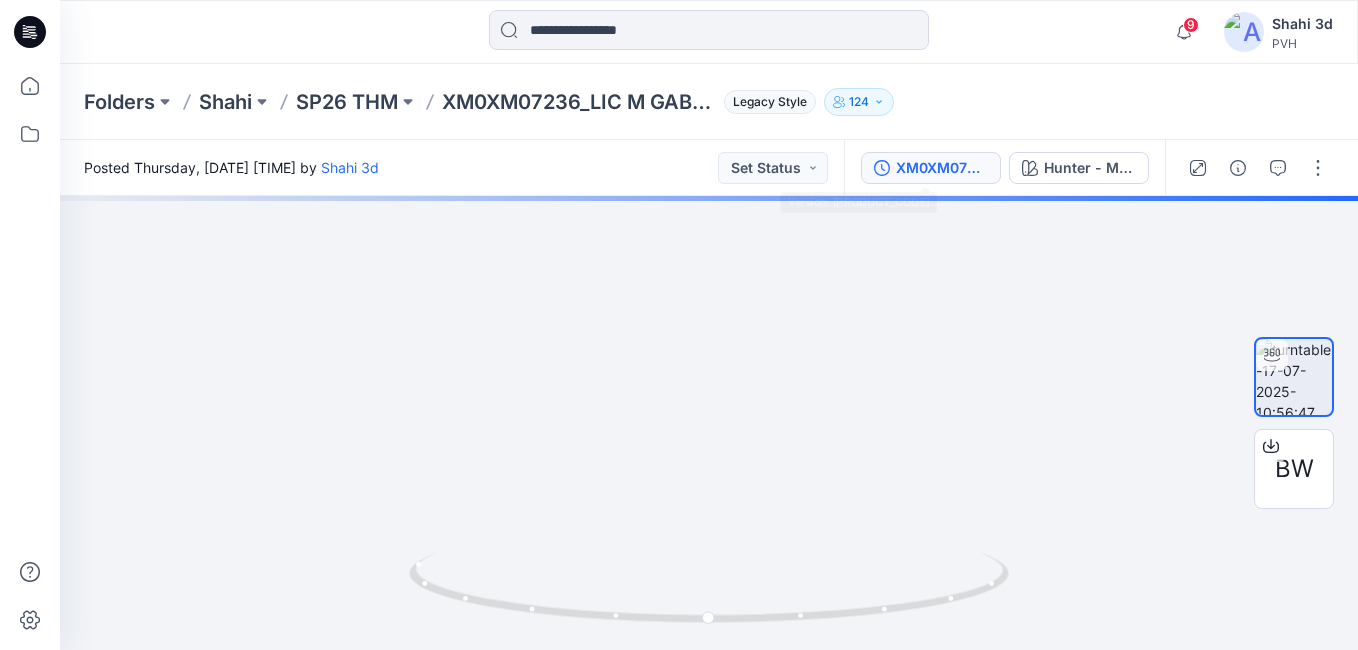 click on "Posted Thursday, [DATE] [TIME] by [PERSON] Set Status [PRODUCT_CODE] Hunter - MBP BW Hunter - MBP Loading... Material Properties Loading... Version History Add version 1. Current [PRODUCT_CODE] Posted by: [PERSON] [DATE] [TIME]" at bounding box center (709, 395) 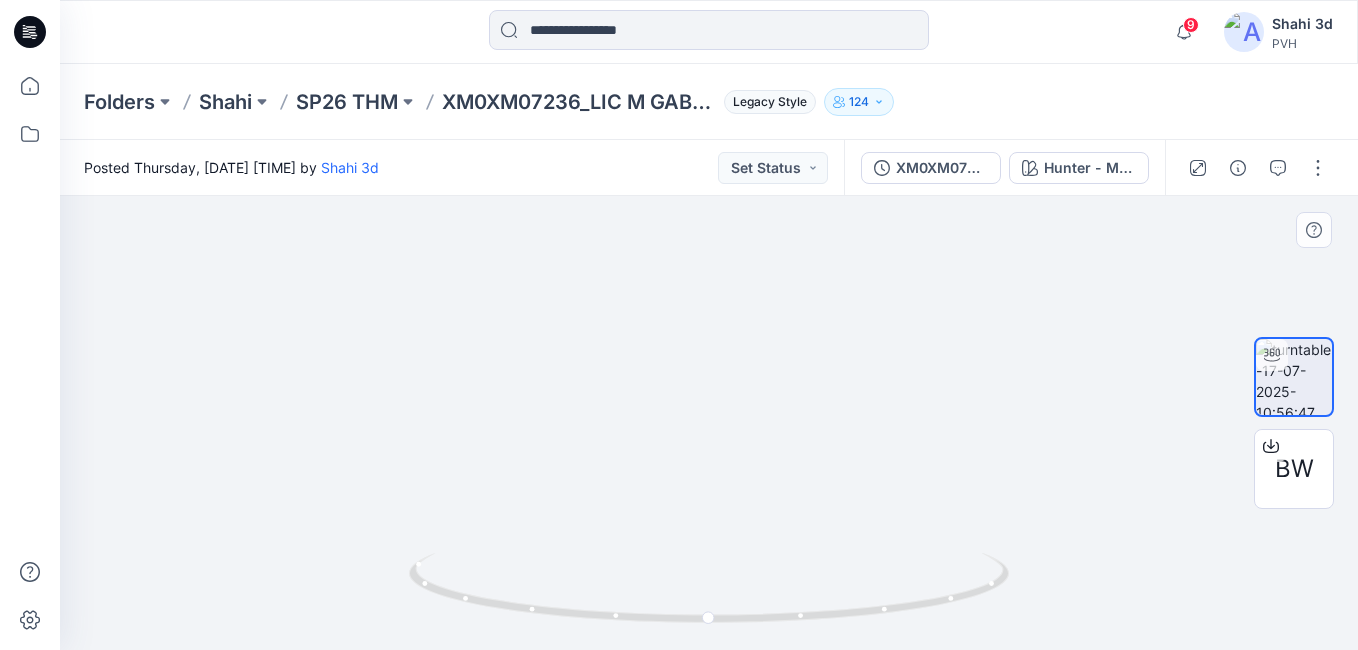 drag, startPoint x: 822, startPoint y: 427, endPoint x: 888, endPoint y: 456, distance: 72.09022 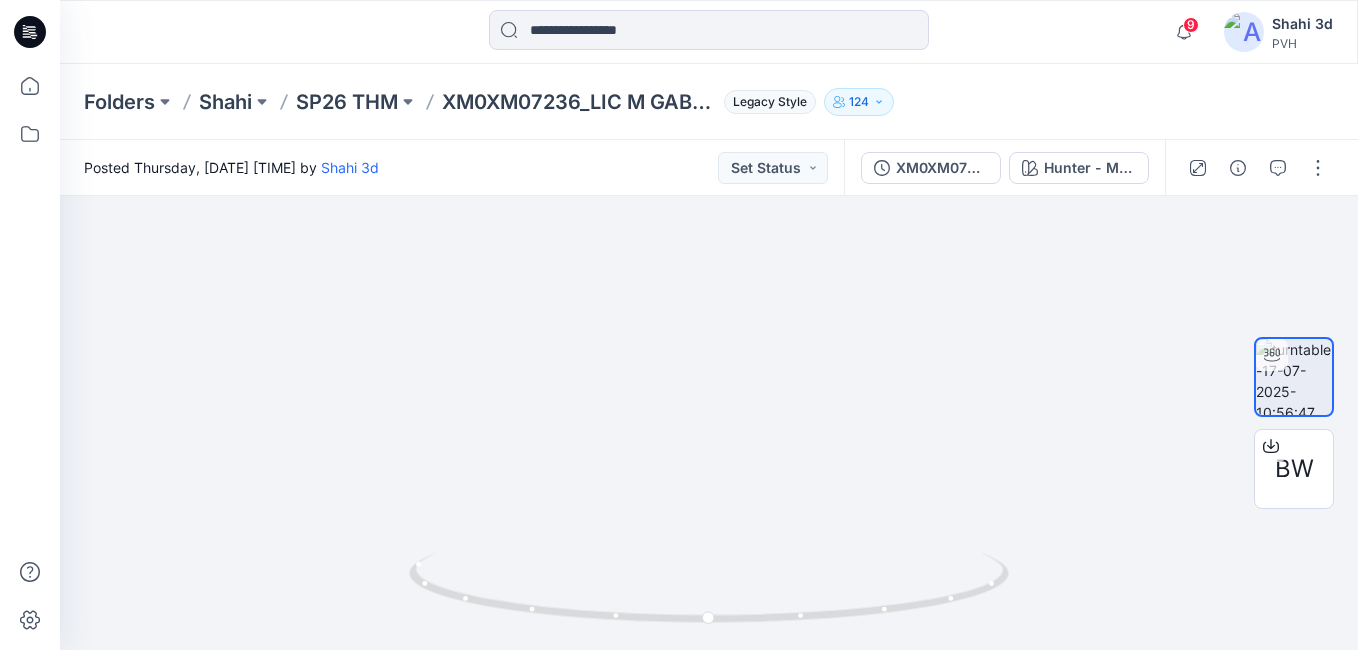 drag, startPoint x: 1023, startPoint y: 34, endPoint x: 1023, endPoint y: 47, distance: 13 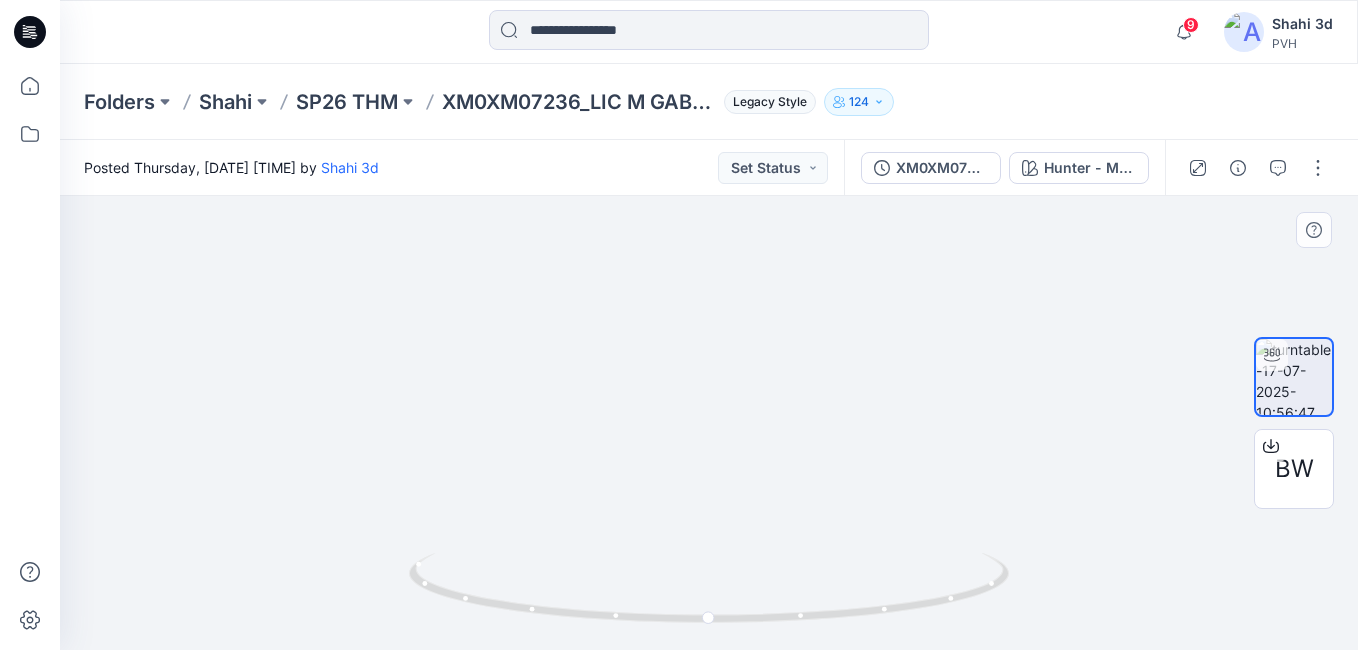 drag, startPoint x: 901, startPoint y: 420, endPoint x: 893, endPoint y: 393, distance: 28.160255 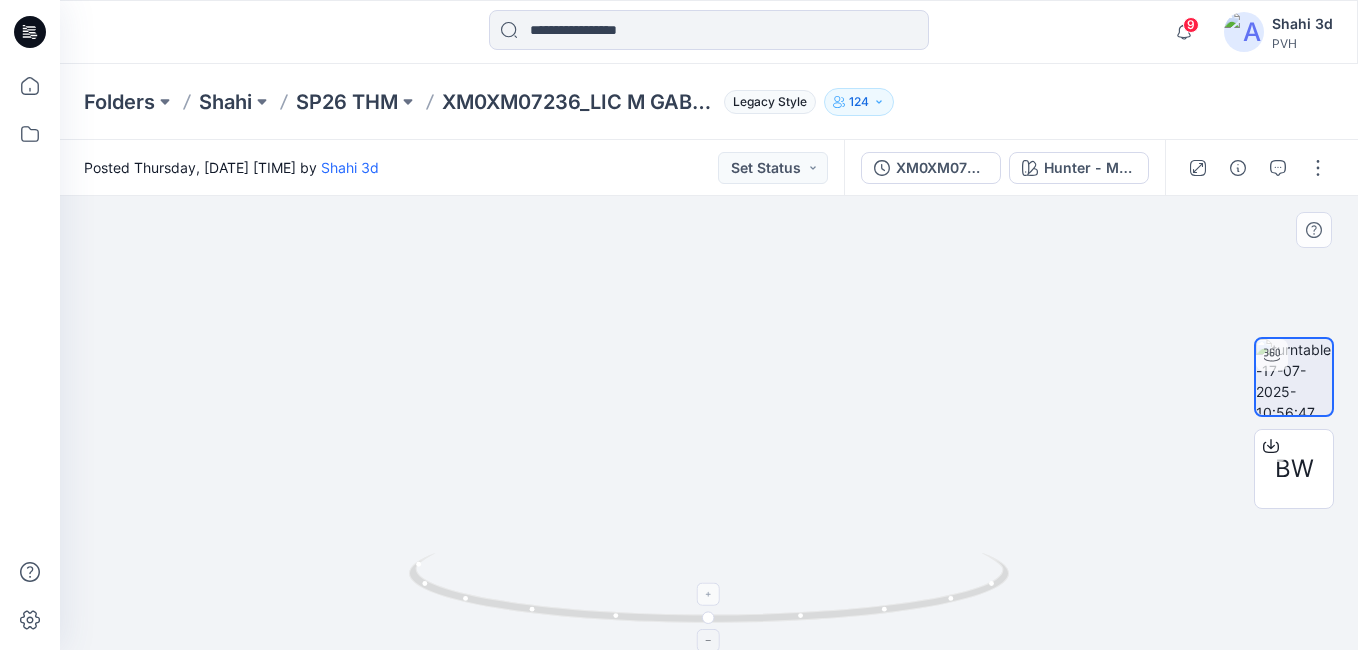 drag, startPoint x: 906, startPoint y: 461, endPoint x: 906, endPoint y: 597, distance: 136 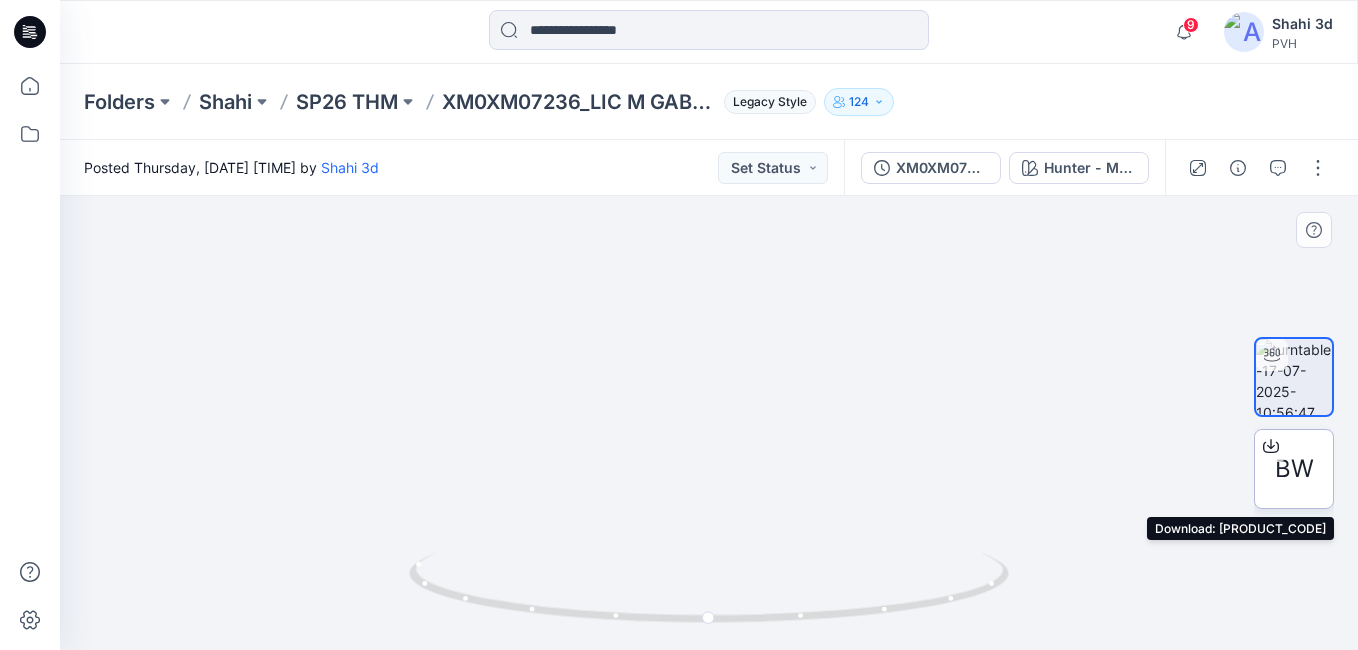 click 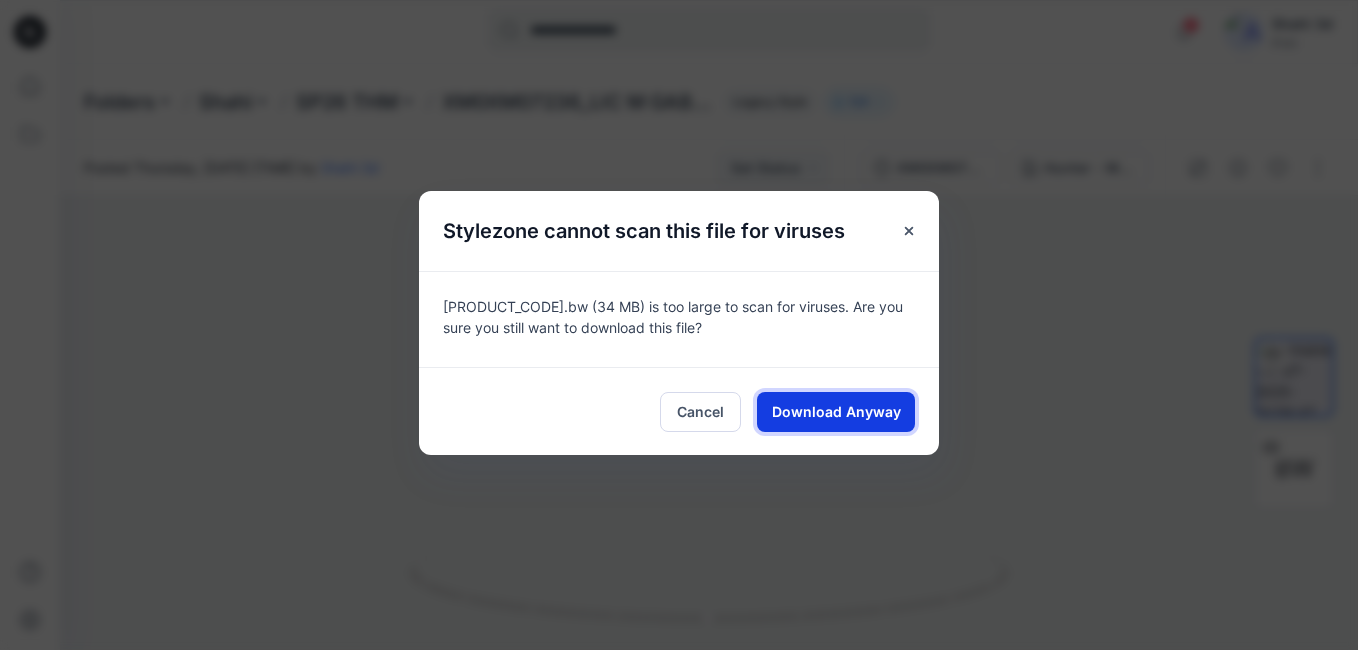 click on "Download Anyway" at bounding box center [836, 411] 